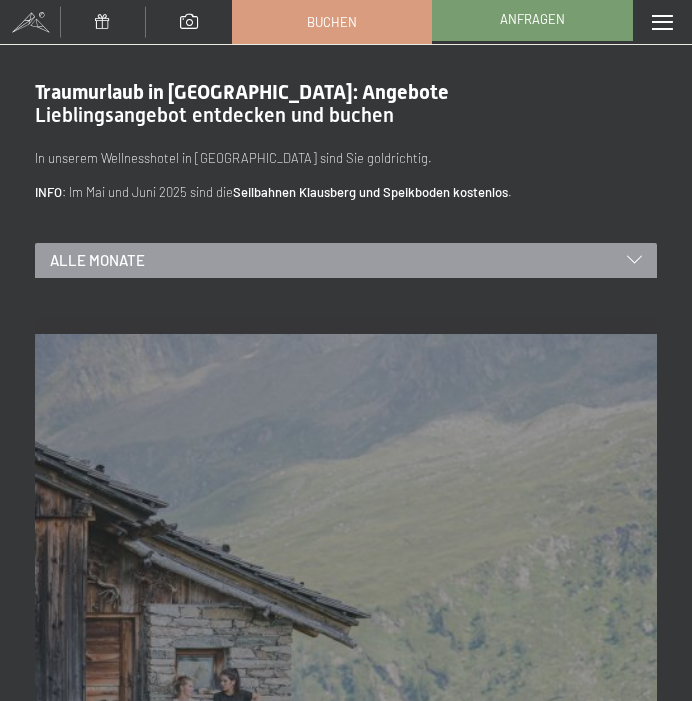 scroll, scrollTop: 0, scrollLeft: 0, axis: both 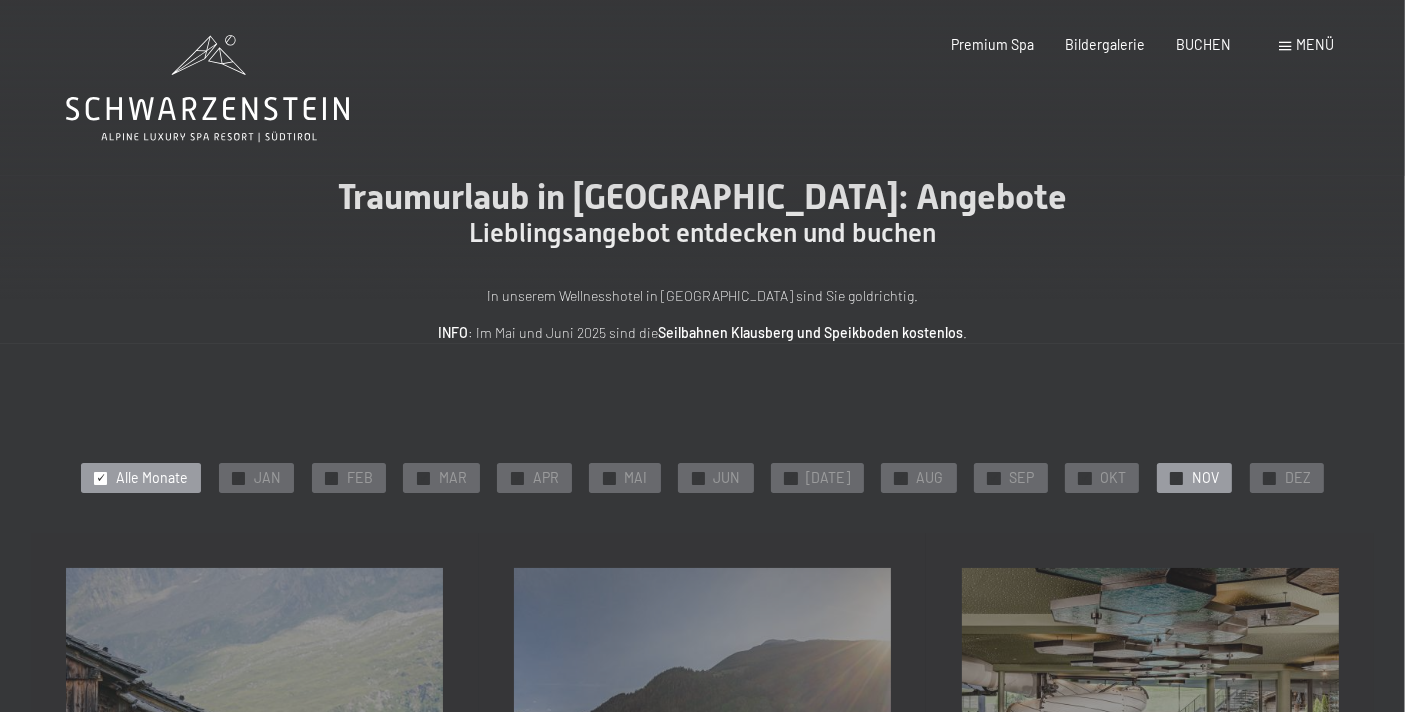 click on "✓       NOV" at bounding box center [1194, 478] 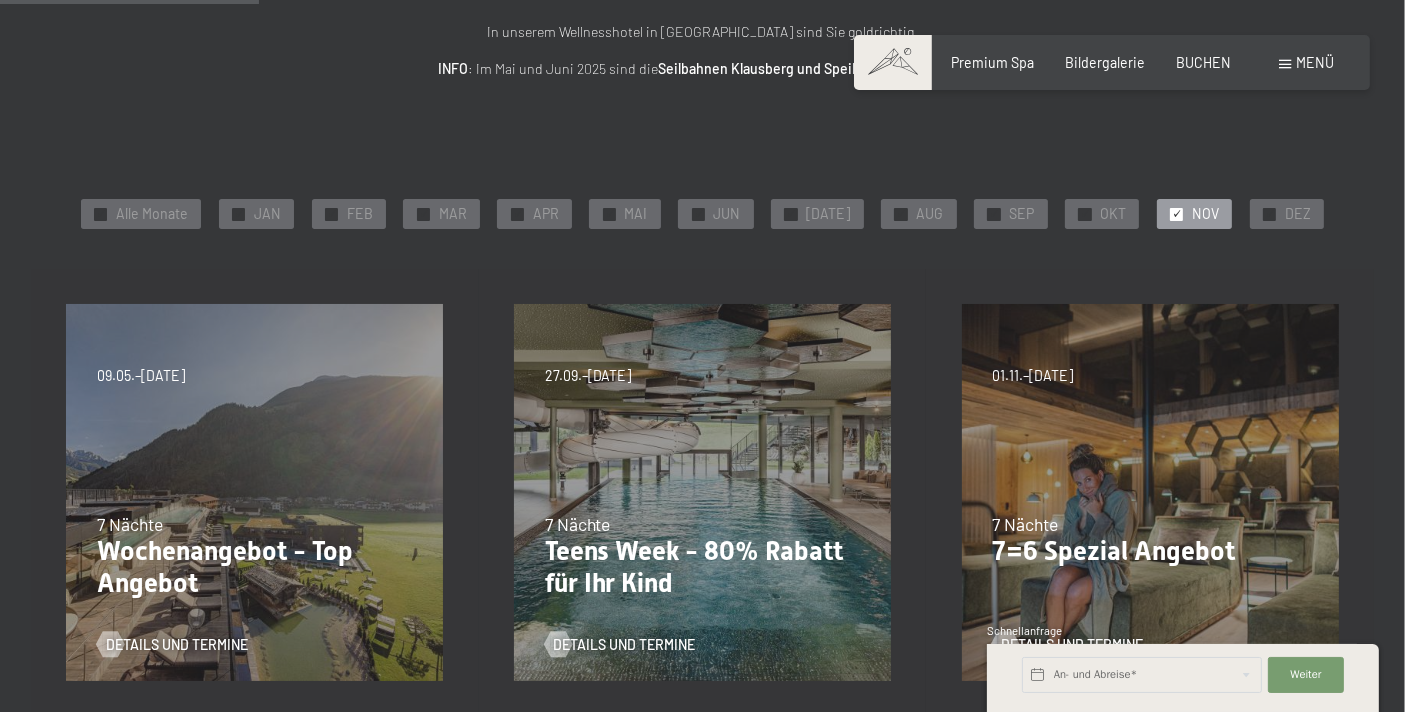 scroll, scrollTop: 370, scrollLeft: 0, axis: vertical 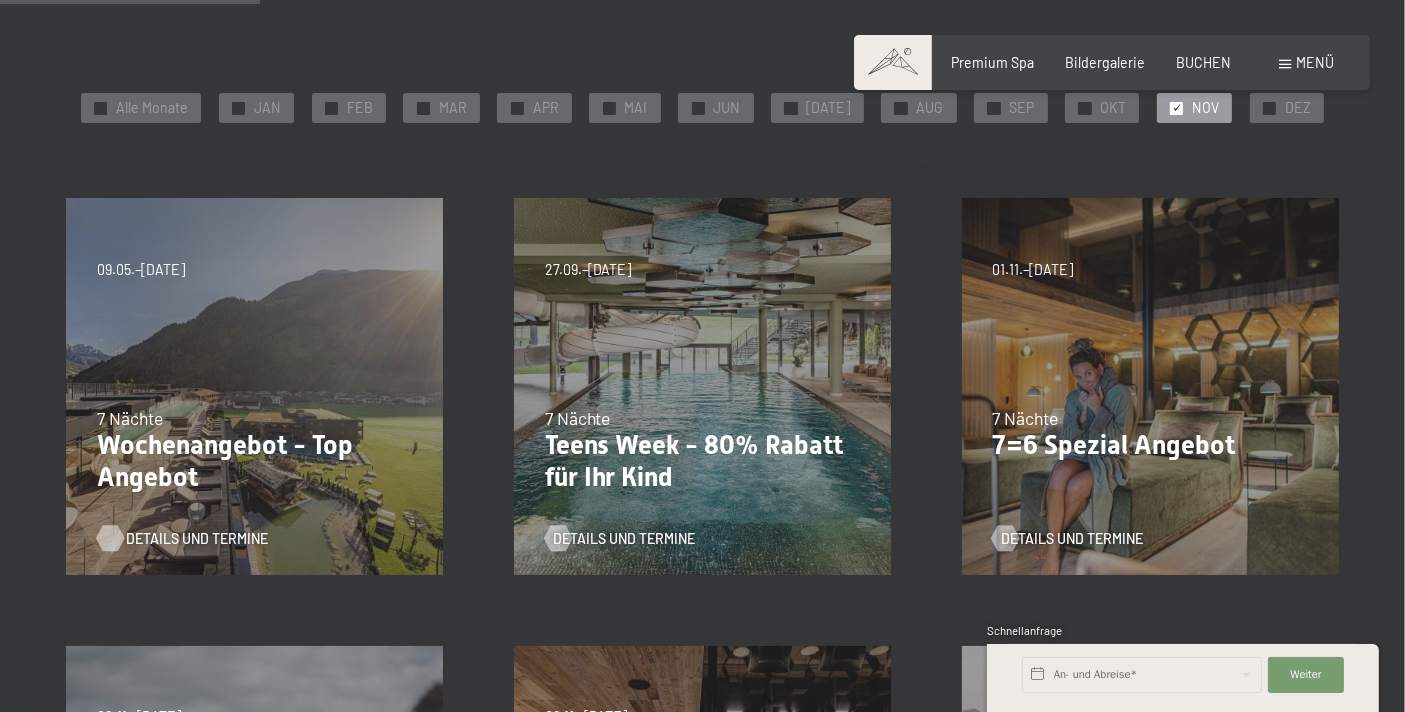 click on "Details und Termine" at bounding box center (197, 539) 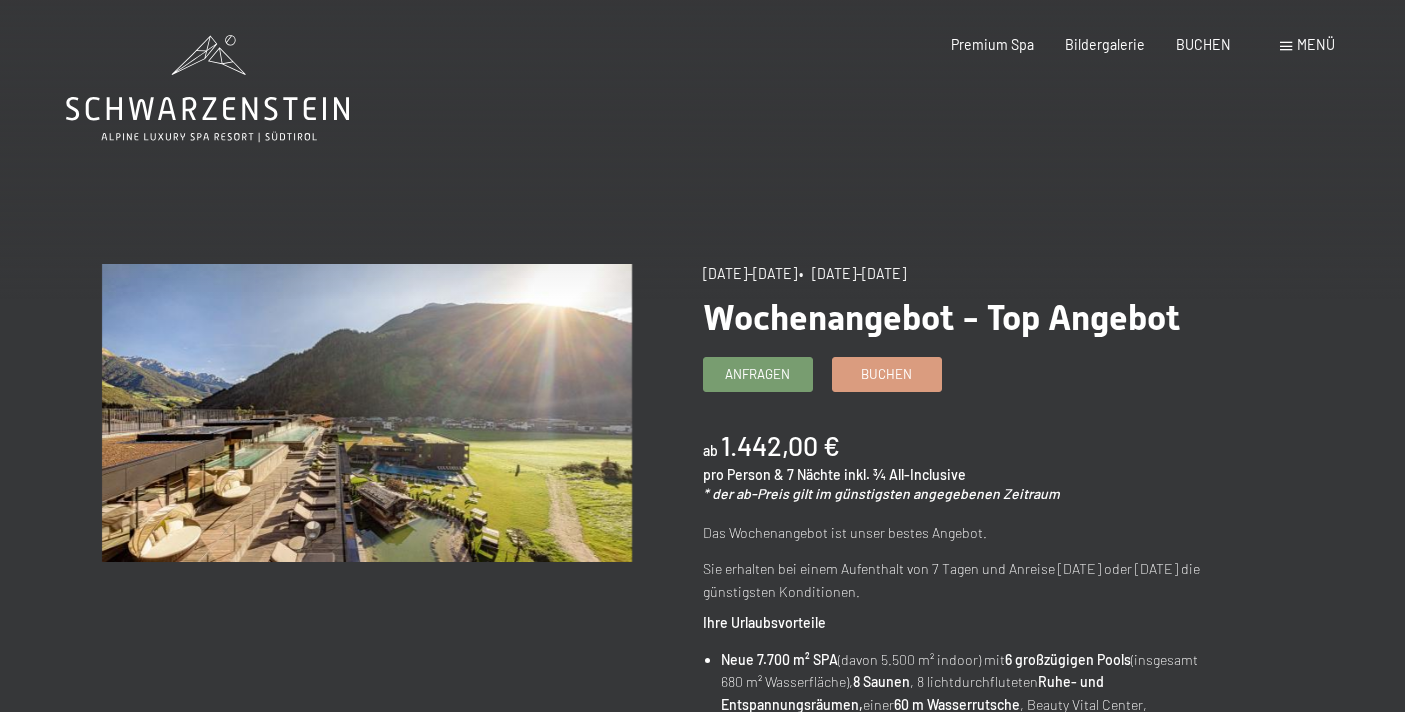 scroll, scrollTop: 0, scrollLeft: 0, axis: both 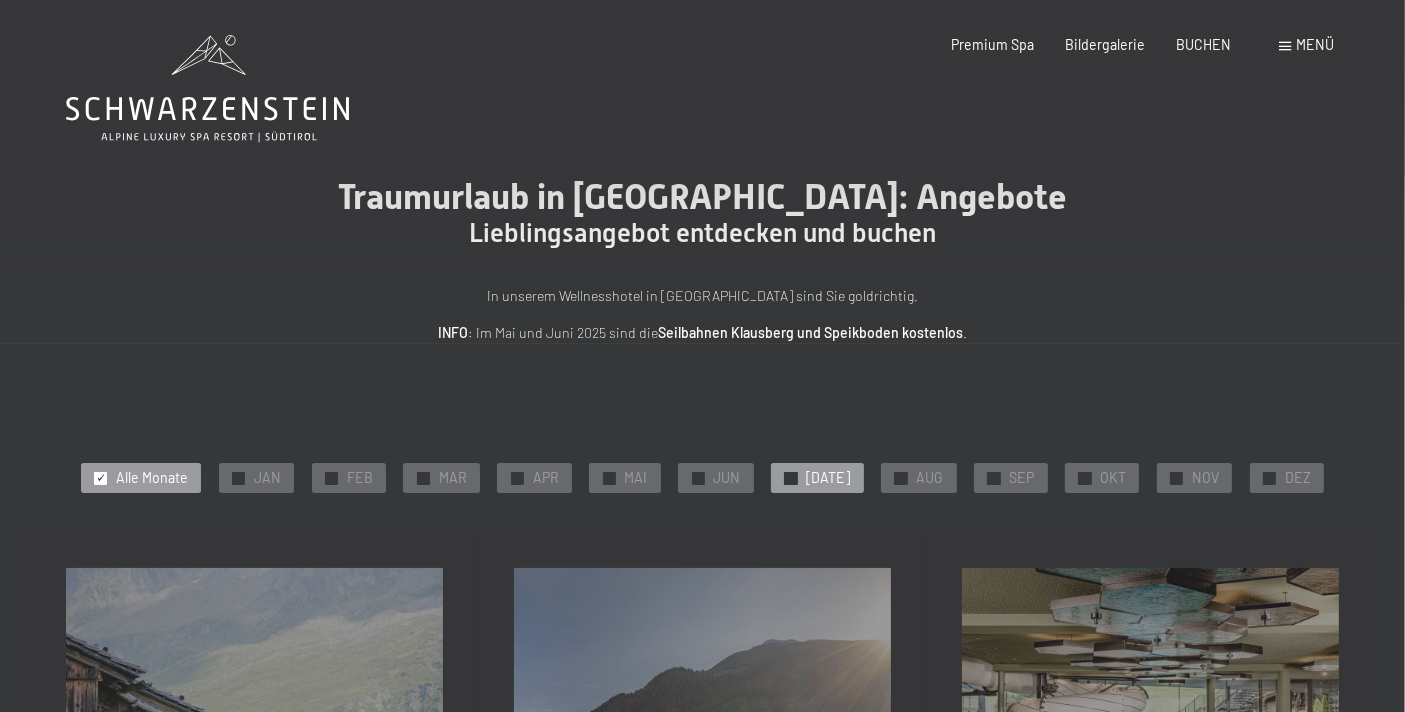 click at bounding box center [790, 478] 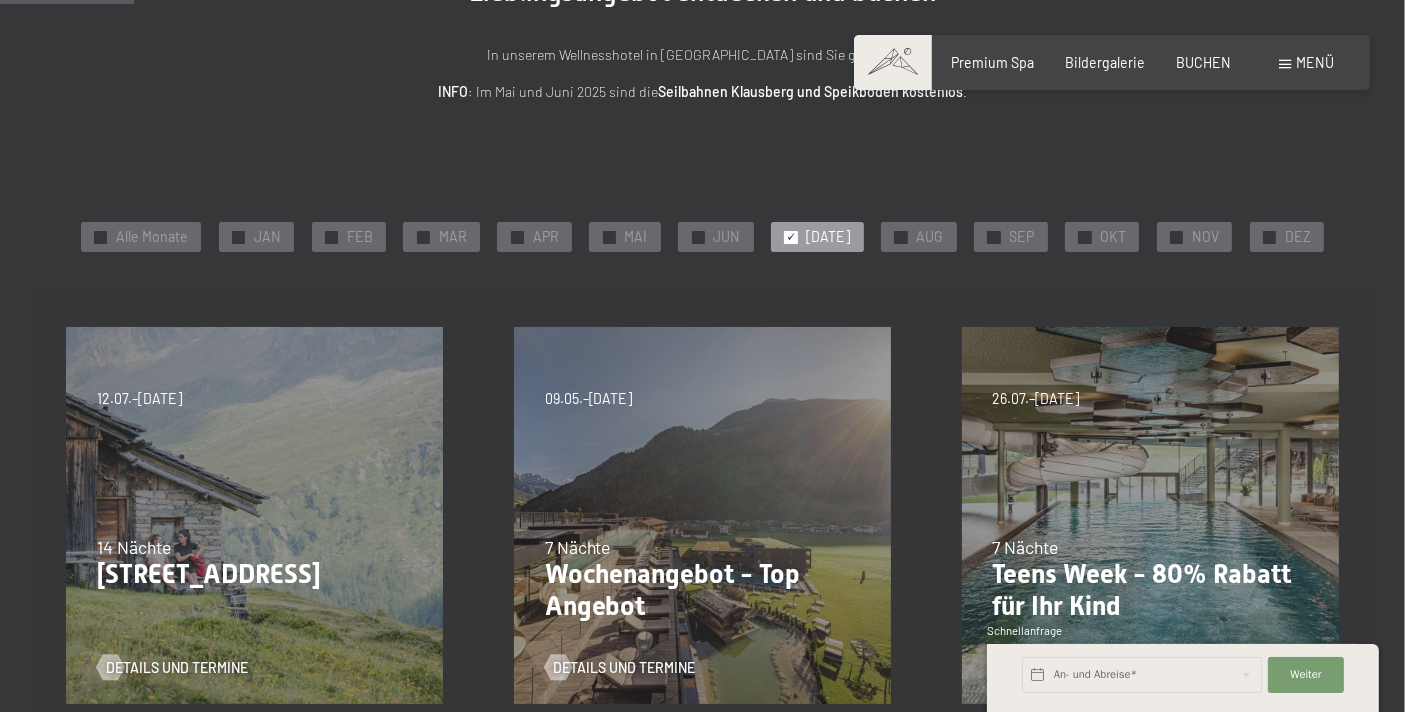 scroll, scrollTop: 444, scrollLeft: 0, axis: vertical 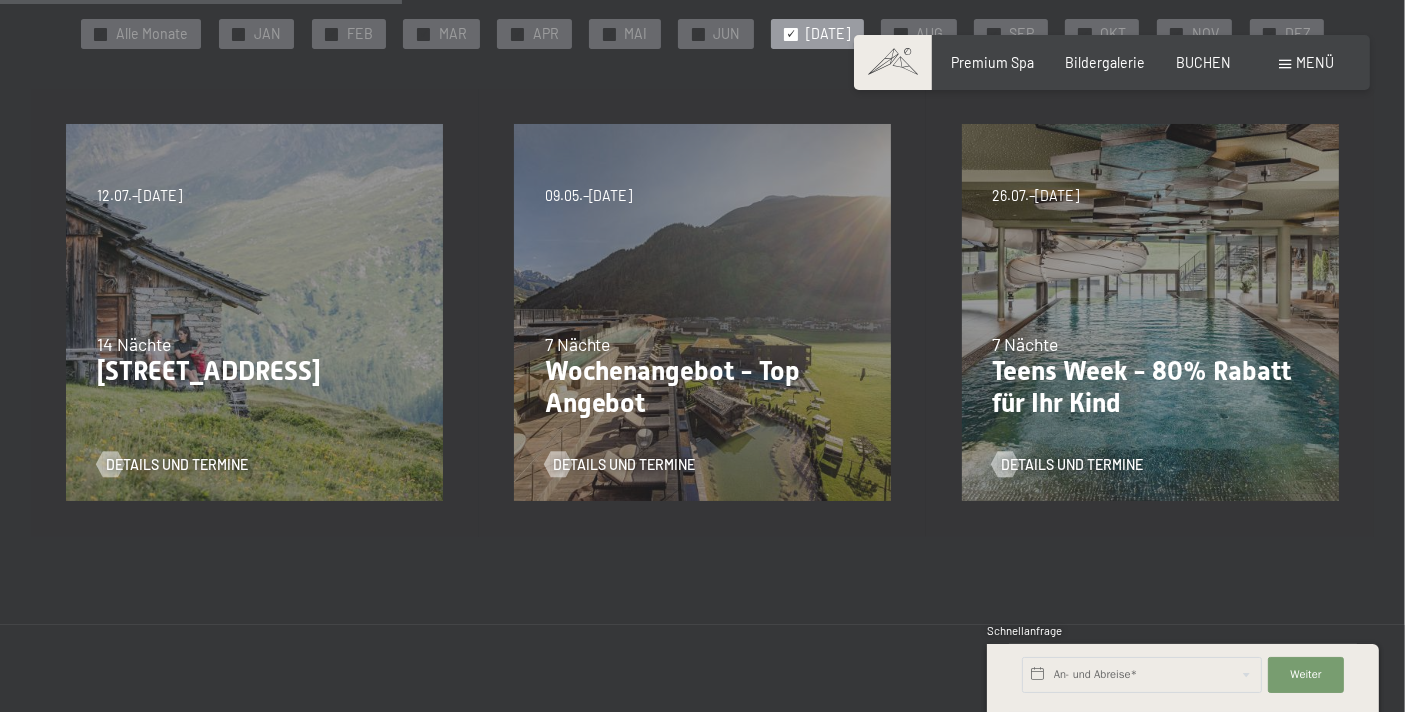 click on "Wochenangebot - Top Angebot" at bounding box center (703, 387) 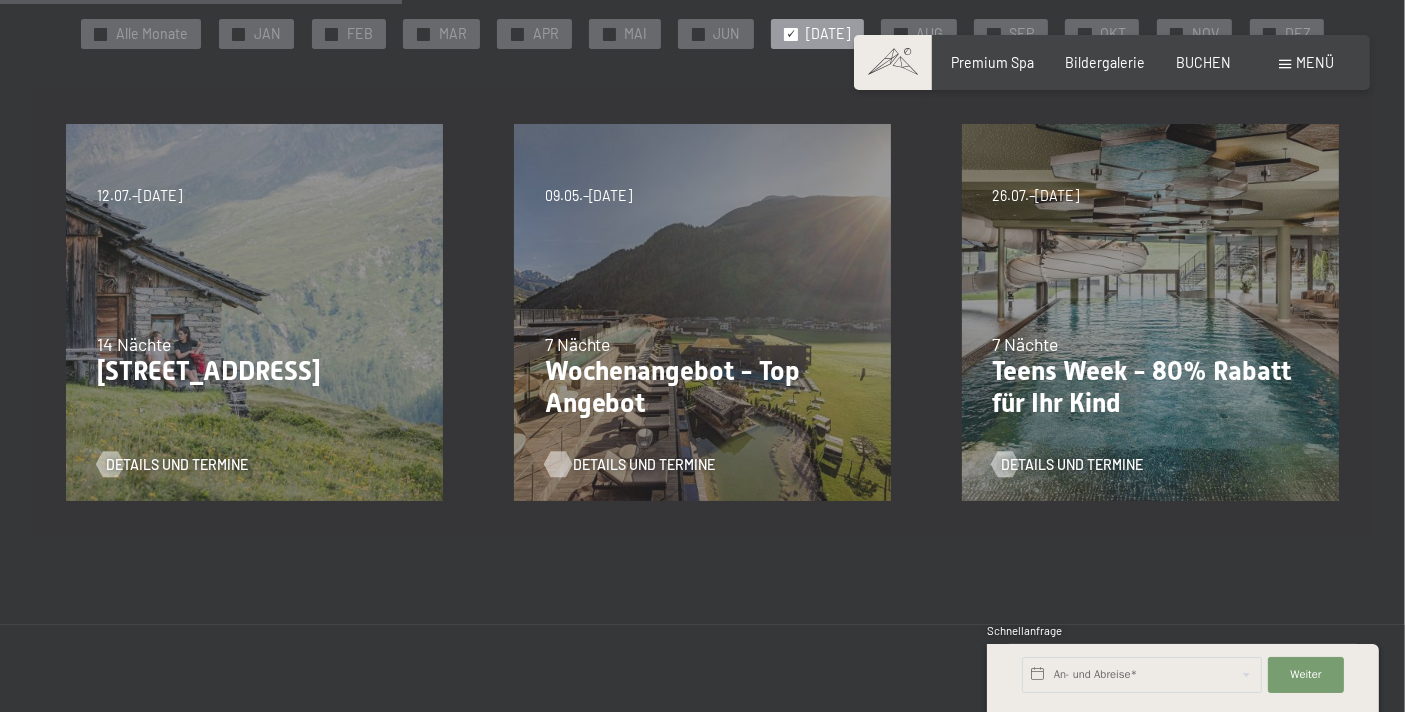 click on "Details und Termine" at bounding box center [644, 465] 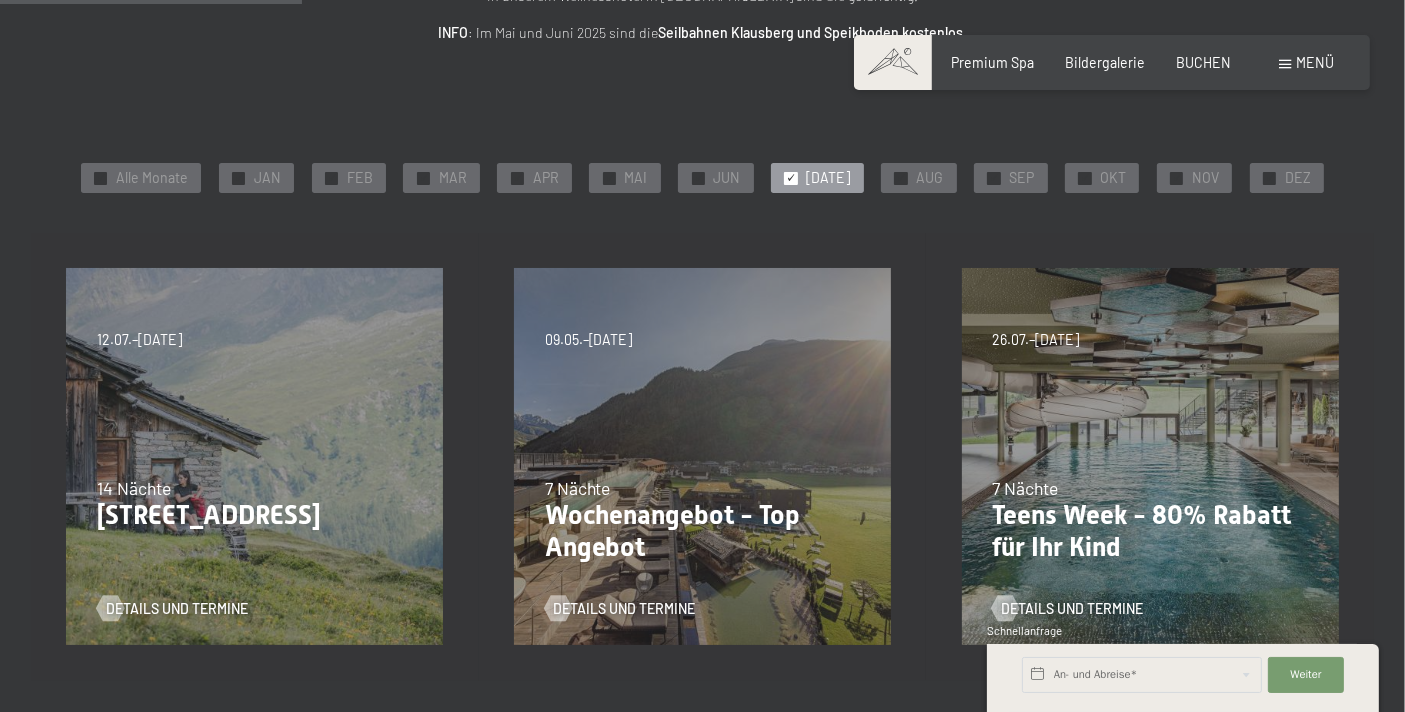 scroll, scrollTop: 296, scrollLeft: 0, axis: vertical 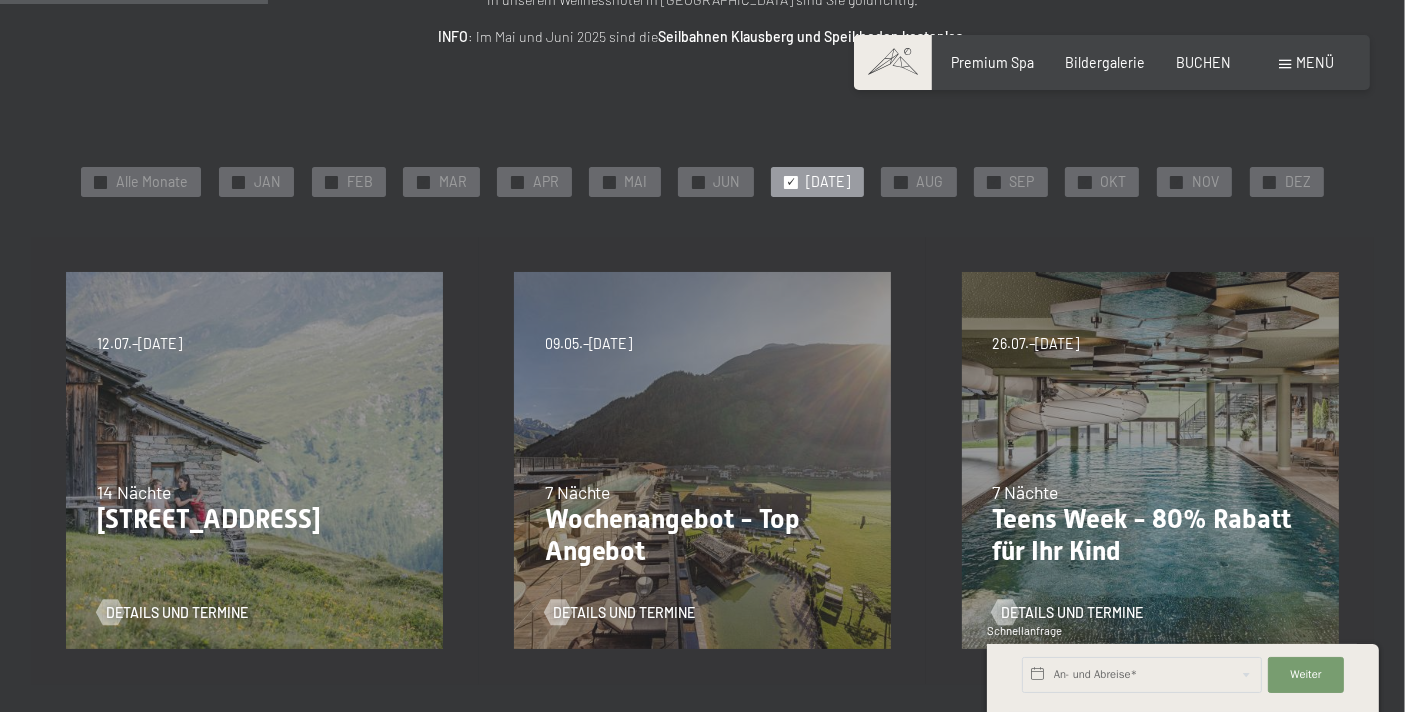 click on "[STREET_ADDRESS]" at bounding box center (255, 520) 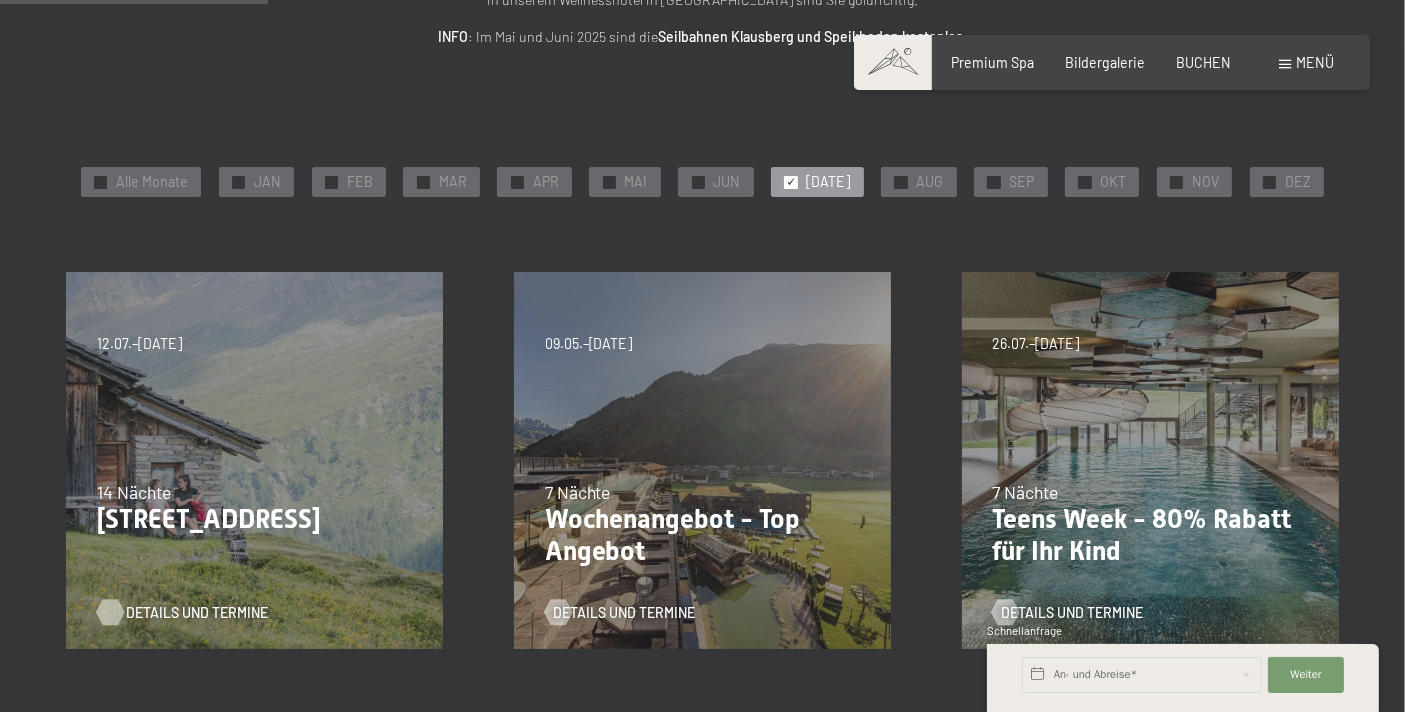 click on "Details und Termine" at bounding box center (197, 613) 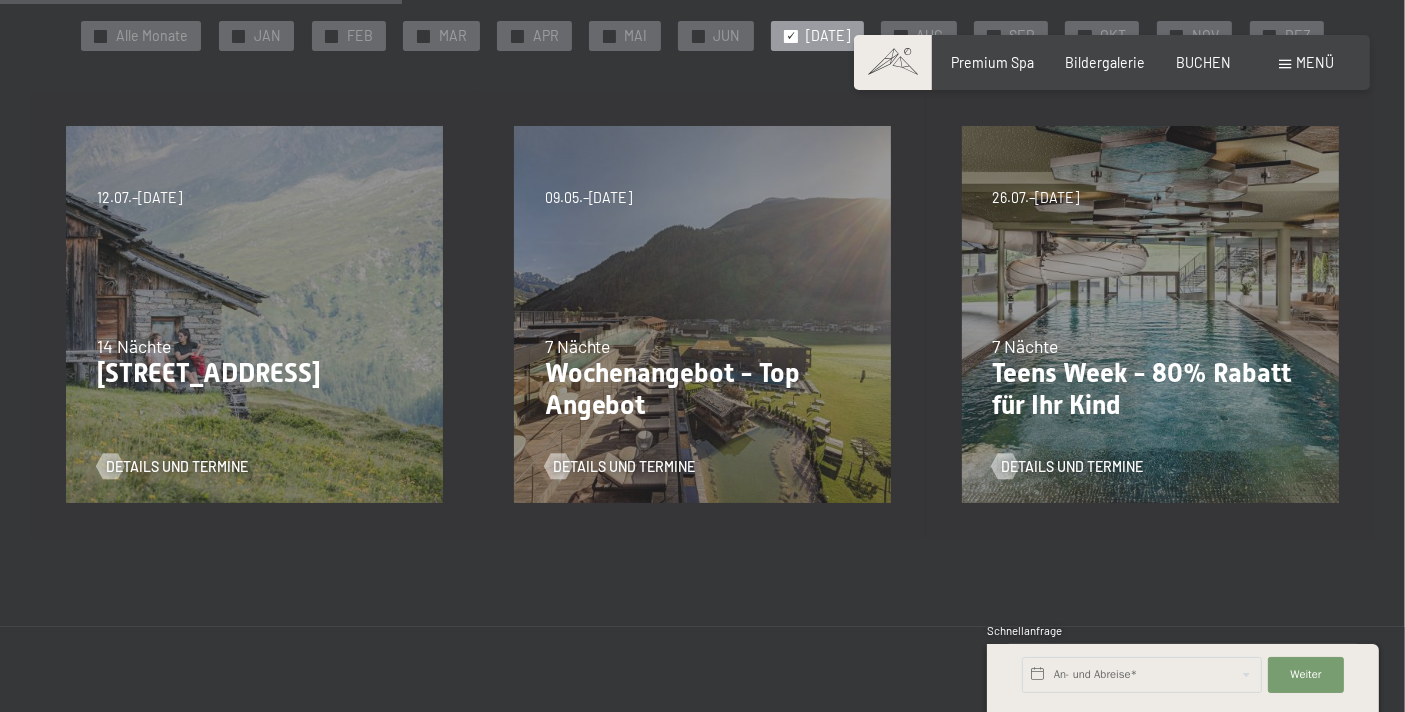 scroll, scrollTop: 444, scrollLeft: 0, axis: vertical 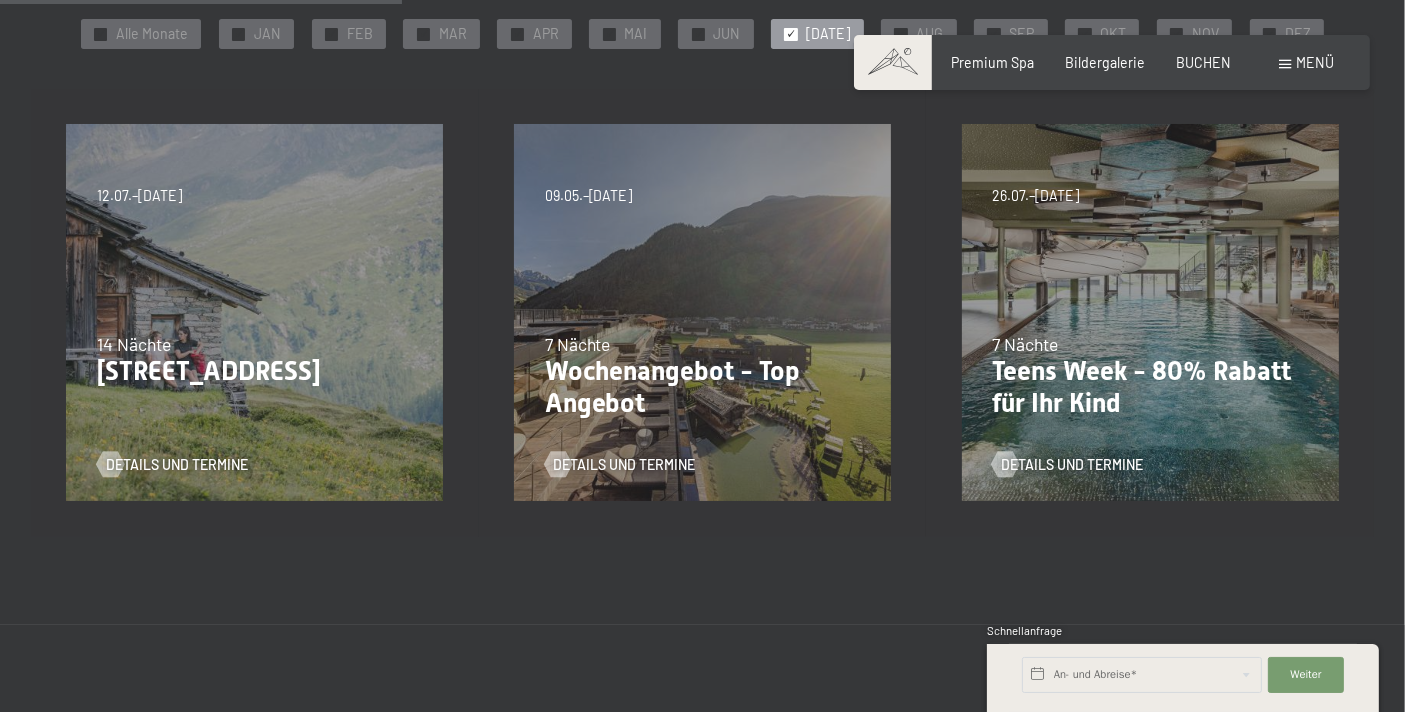 click on "Teens Week - 80% Rabatt für Ihr Kind" at bounding box center [1150, 387] 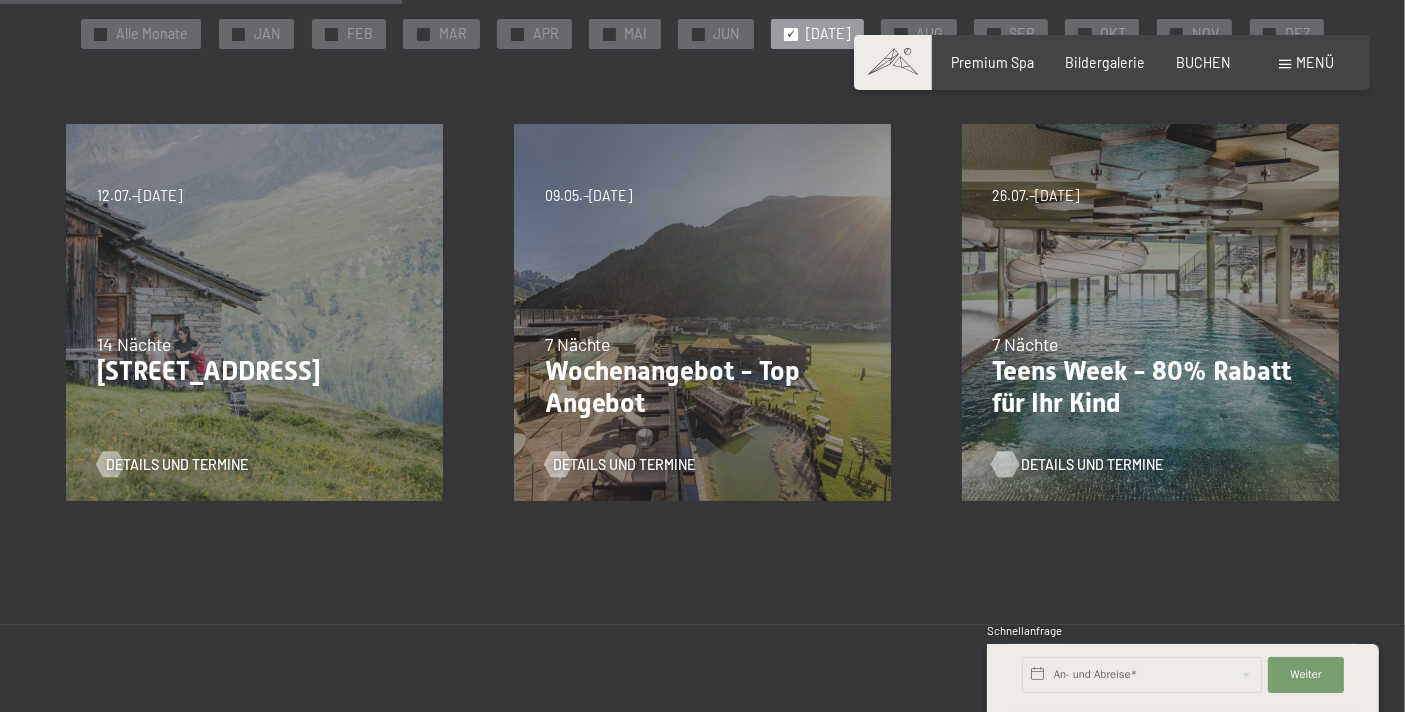 click on "Details und Termine" at bounding box center [1092, 465] 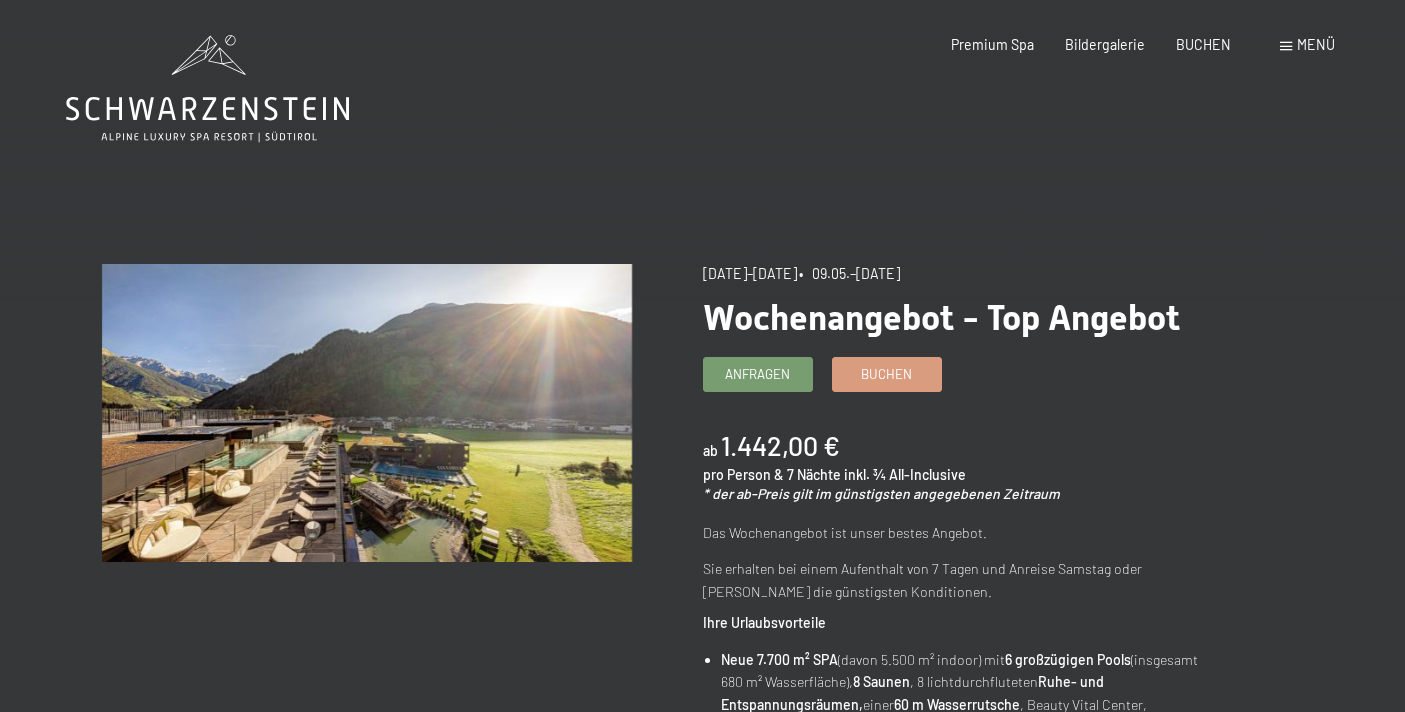 scroll, scrollTop: 0, scrollLeft: 0, axis: both 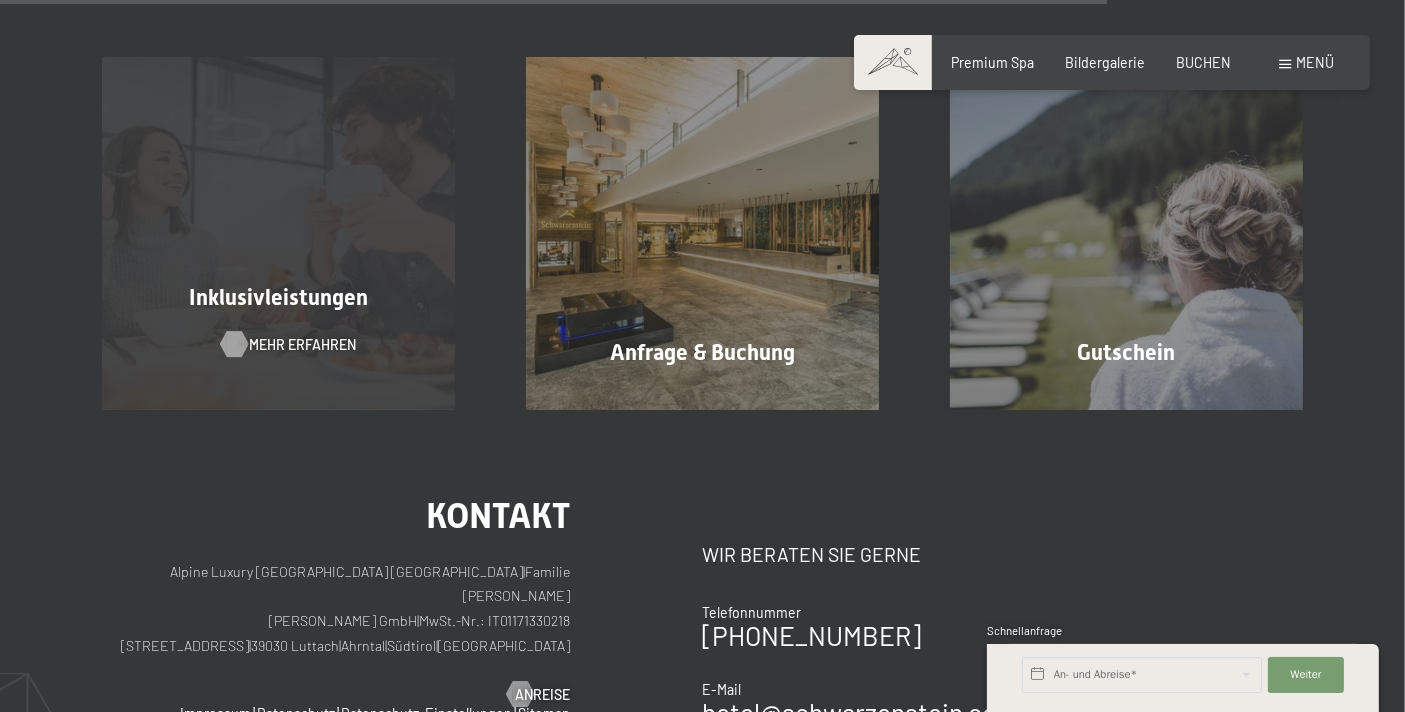 click on "Mehr erfahren" at bounding box center [303, 345] 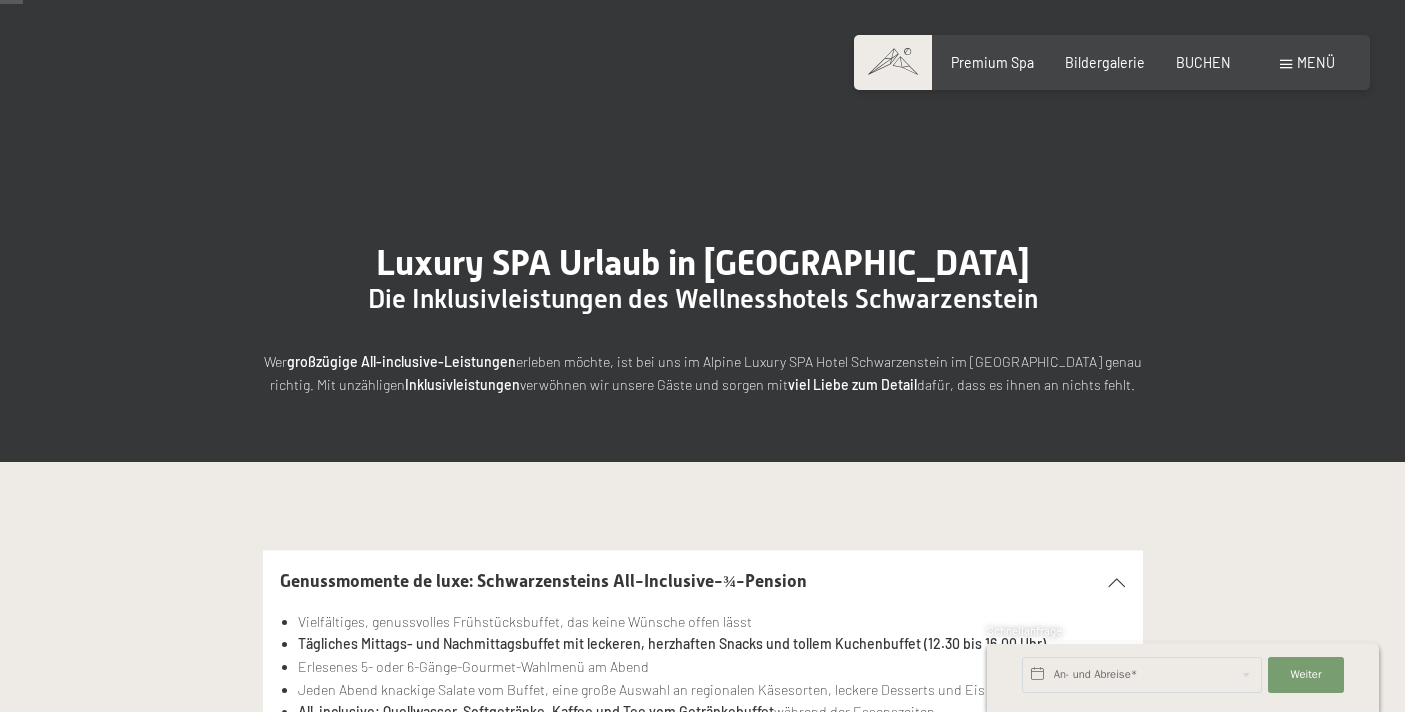 scroll, scrollTop: 148, scrollLeft: 0, axis: vertical 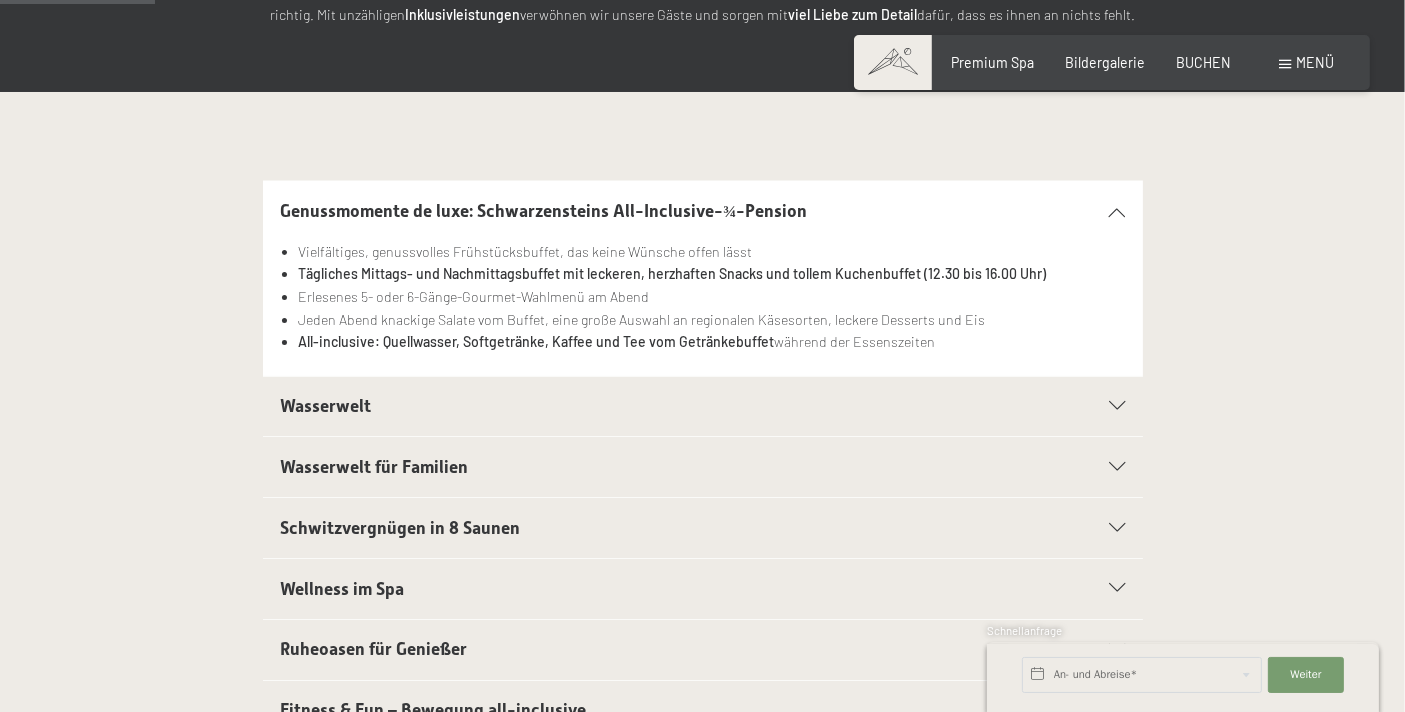 click on "Schwitzvergnügen in 8 Saunen" at bounding box center [400, 528] 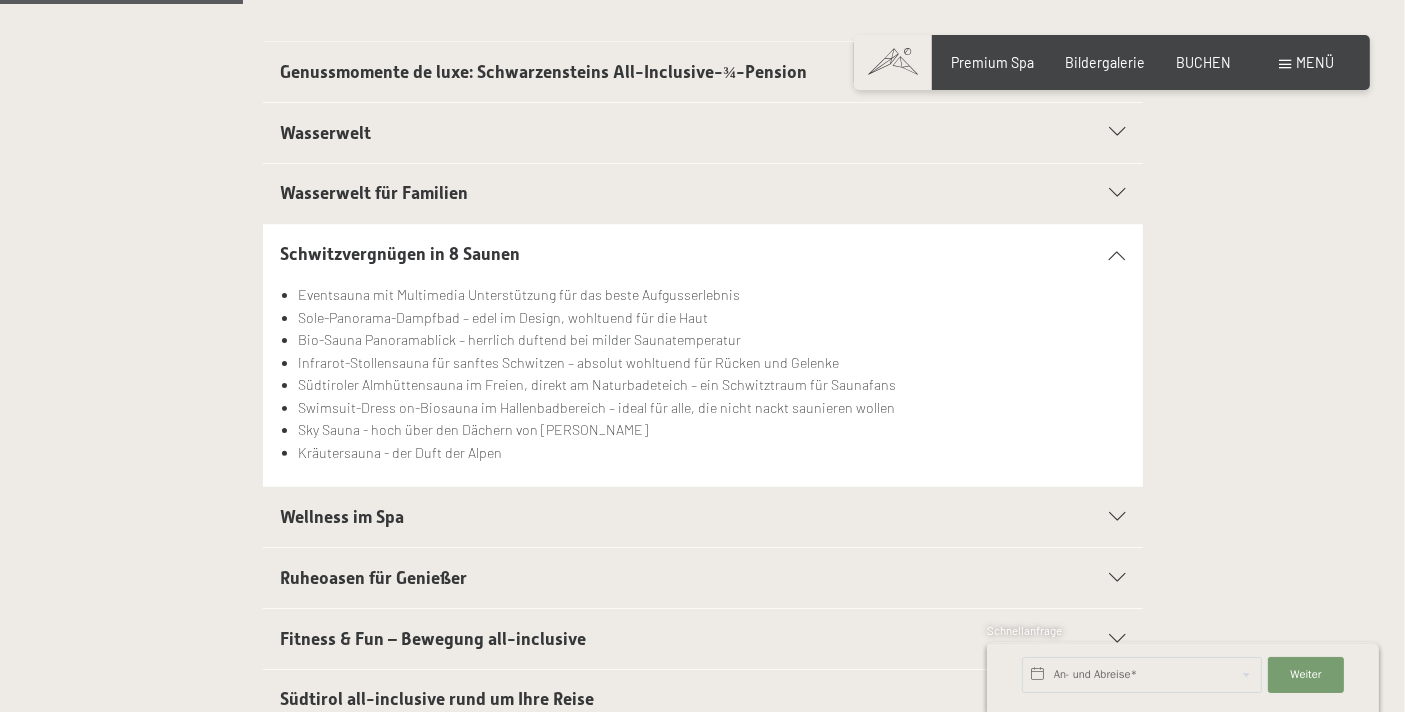 scroll, scrollTop: 592, scrollLeft: 0, axis: vertical 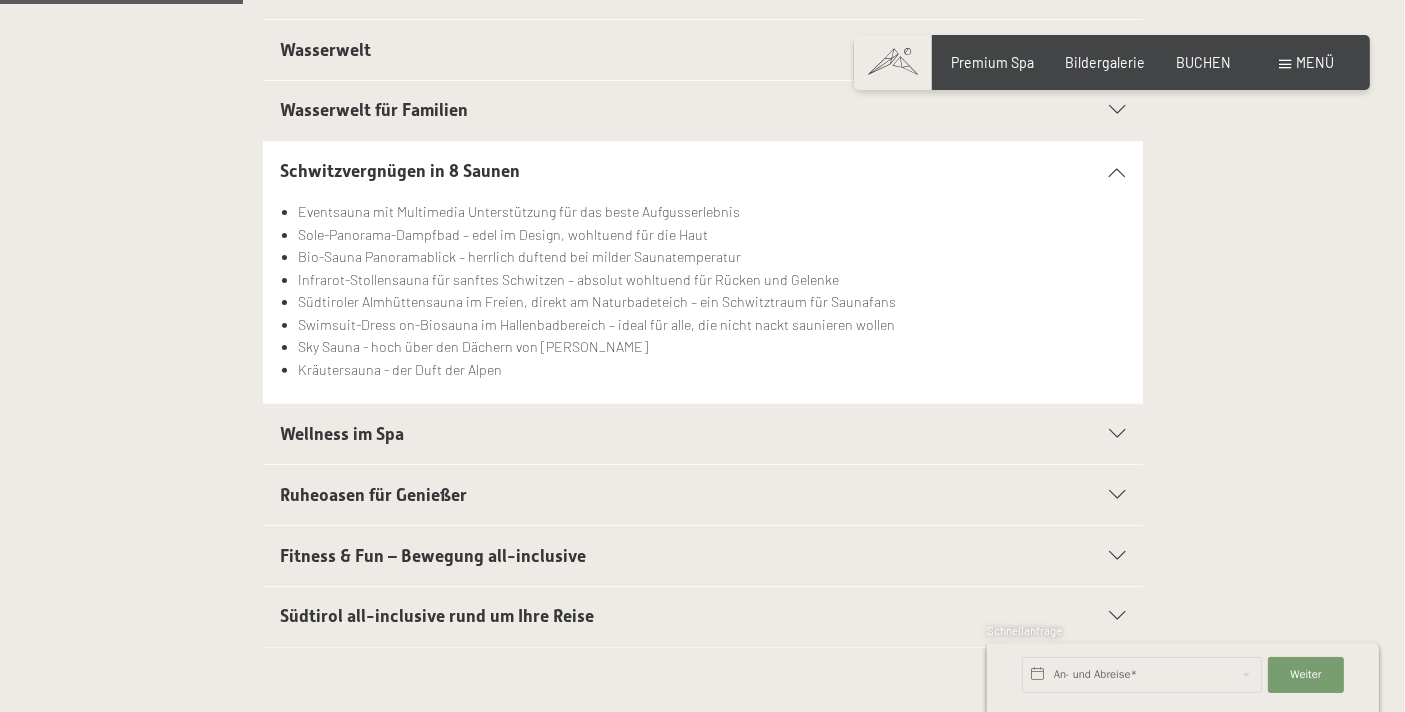 click on "Wellness im Spa" at bounding box center [342, 434] 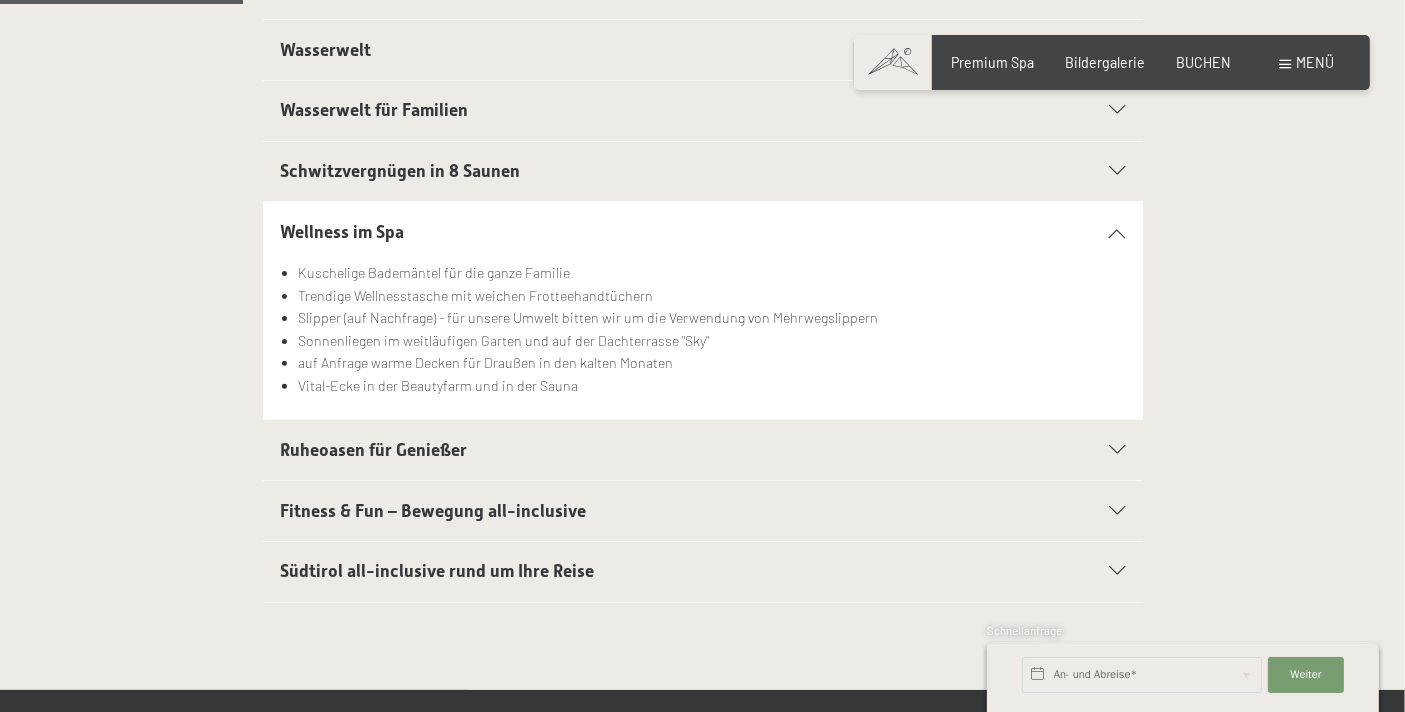 click on "Ruheoasen für Genießer" at bounding box center (373, 450) 